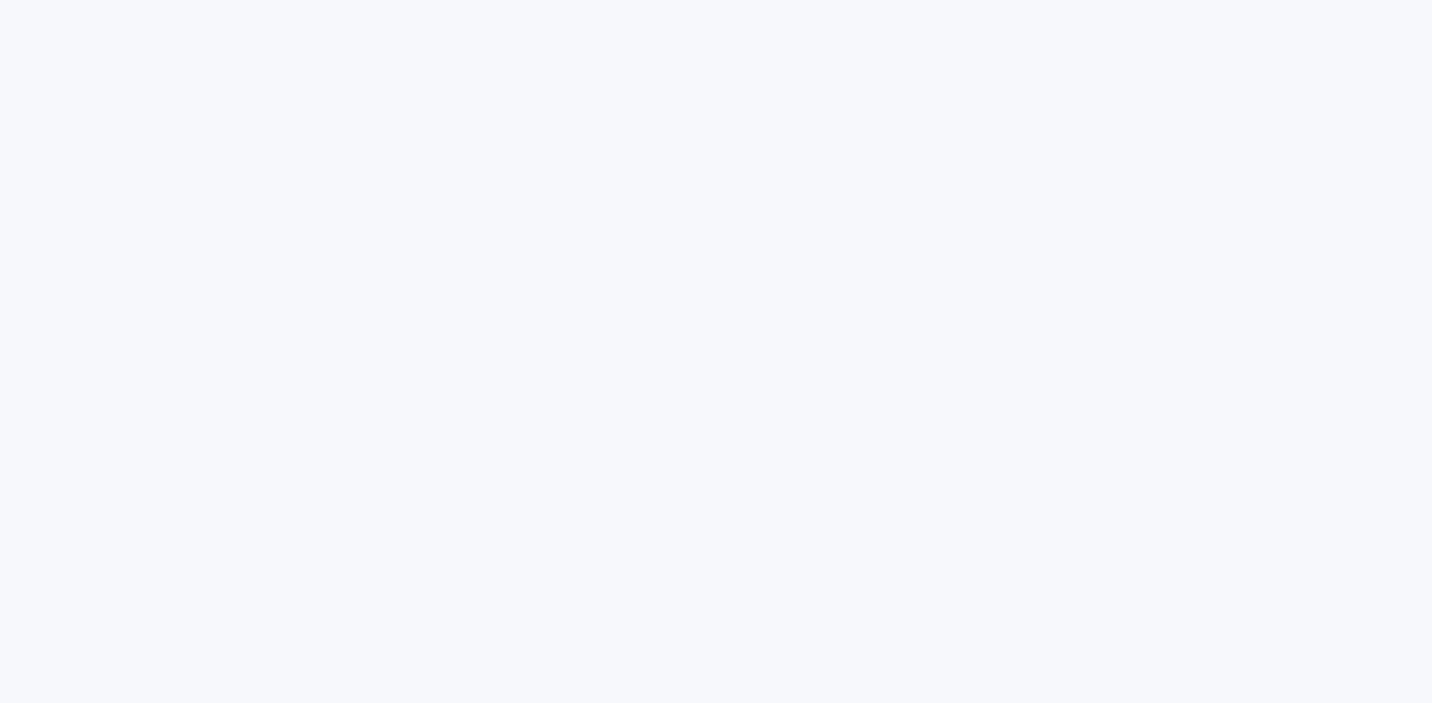 scroll, scrollTop: 0, scrollLeft: 0, axis: both 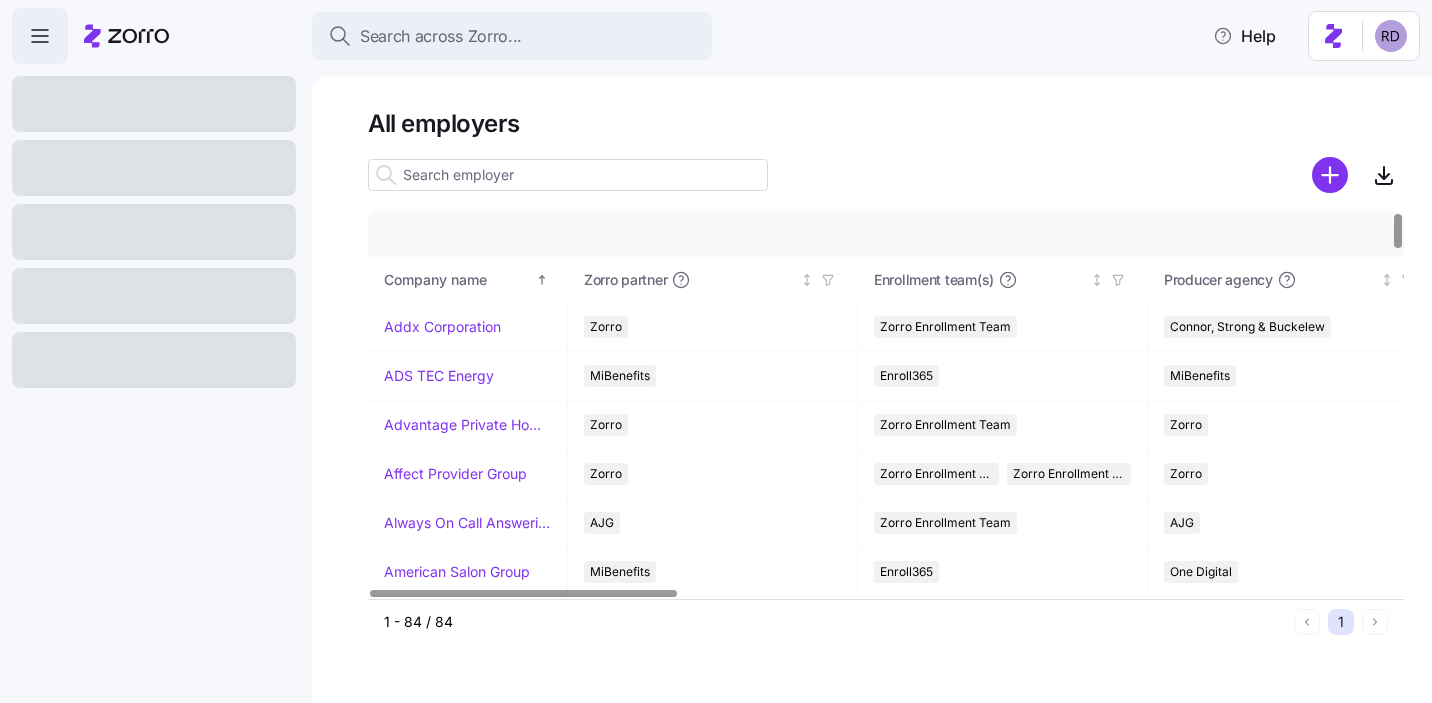 click at bounding box center (568, 175) 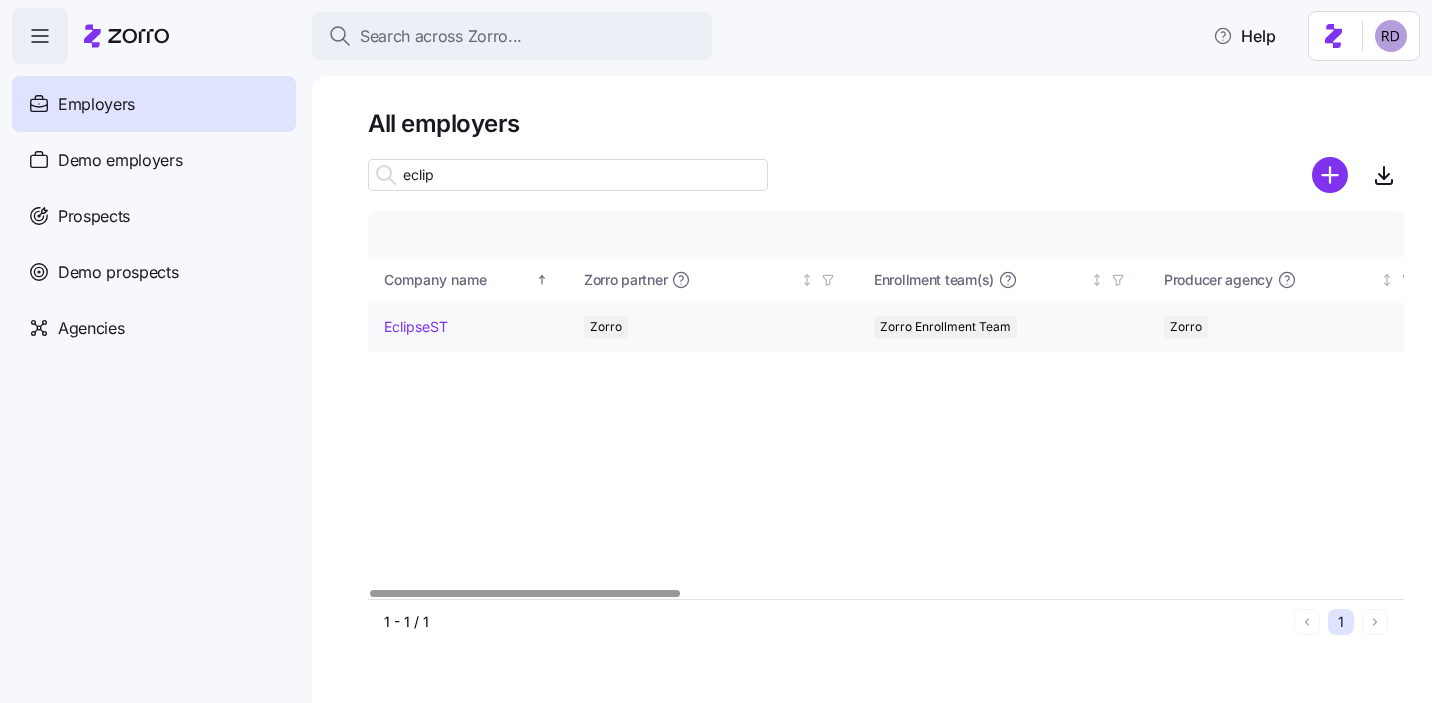 type on "eclip" 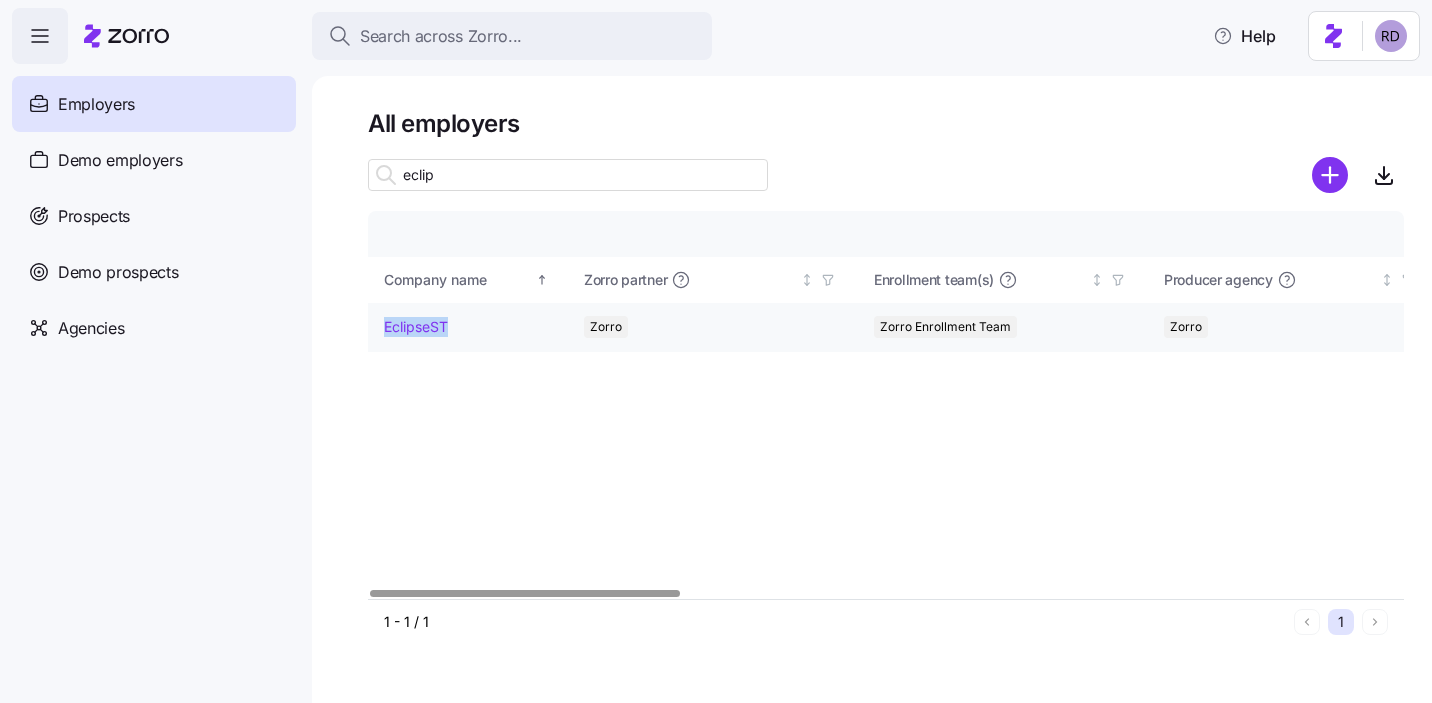drag, startPoint x: 452, startPoint y: 329, endPoint x: 383, endPoint y: 328, distance: 69.00725 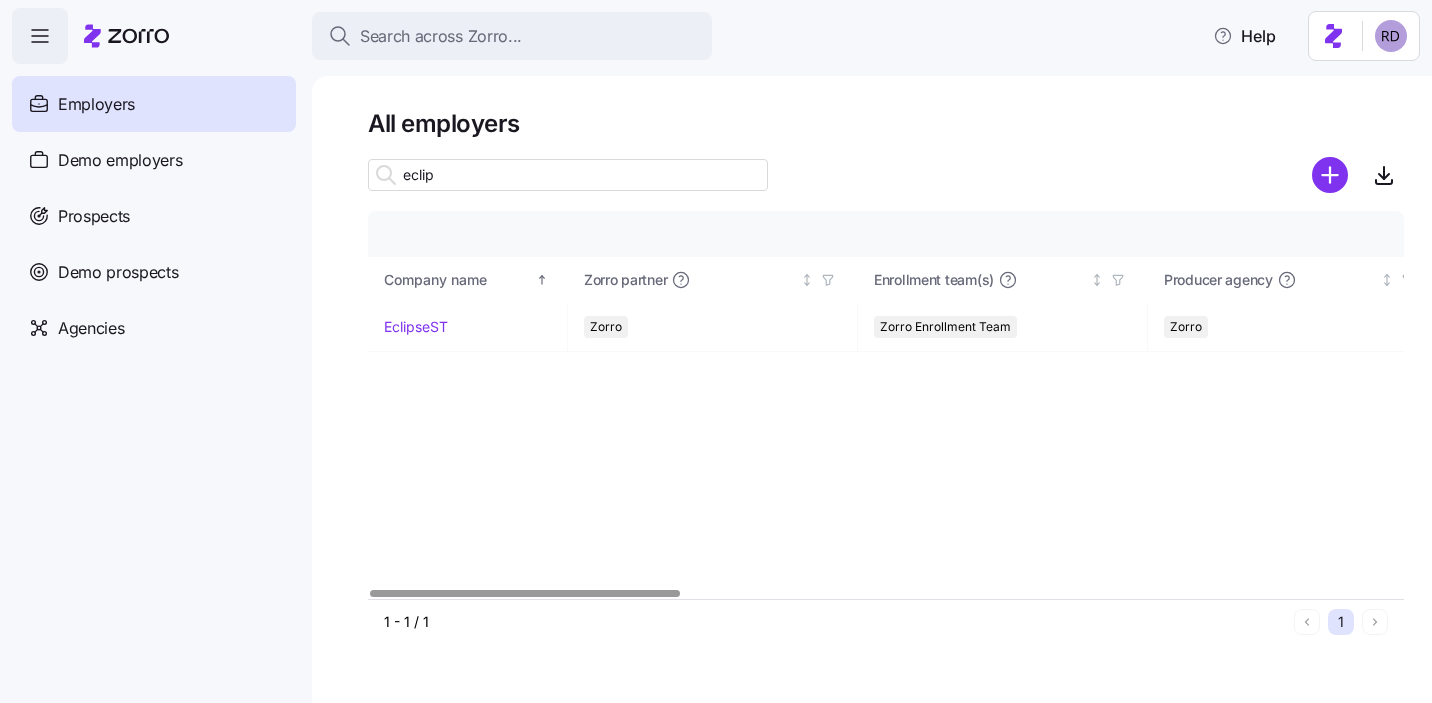 click on "All employers" at bounding box center [886, 123] 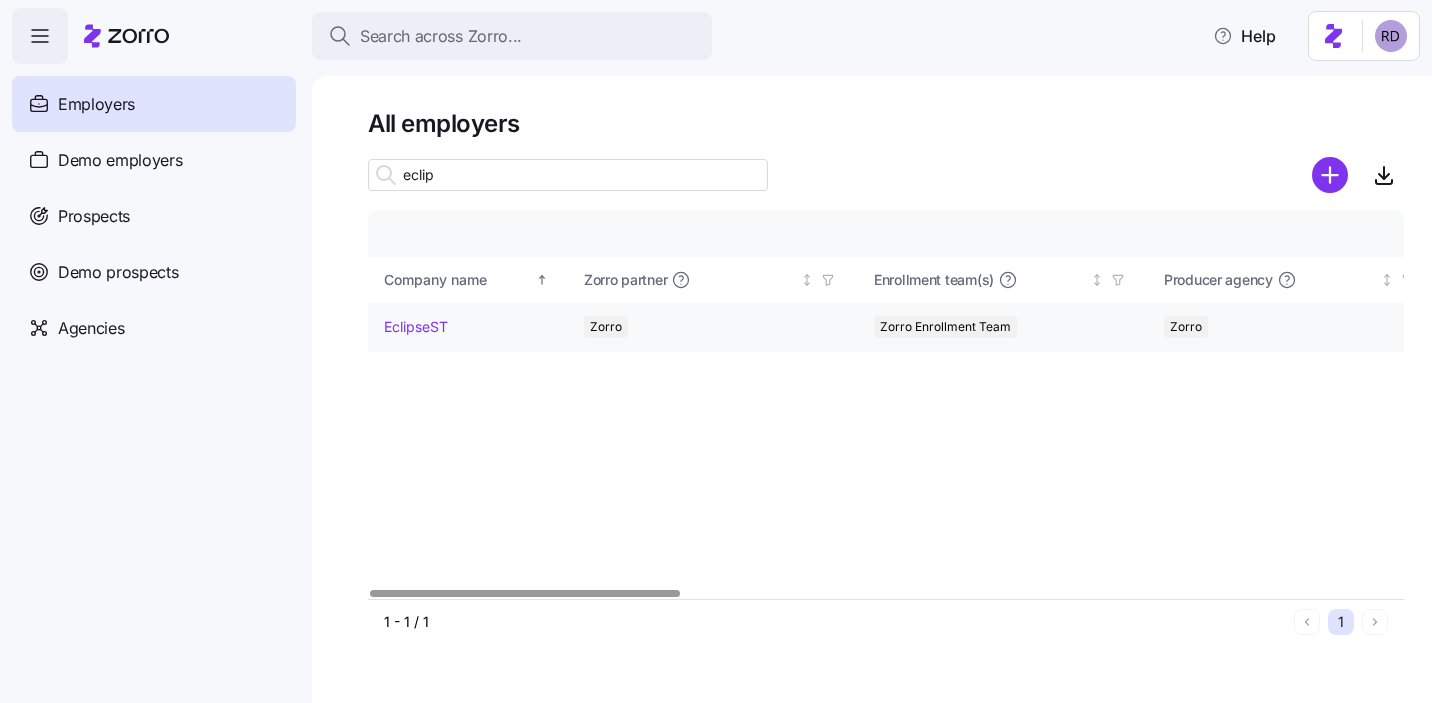 click on "EclipseST" at bounding box center (416, 327) 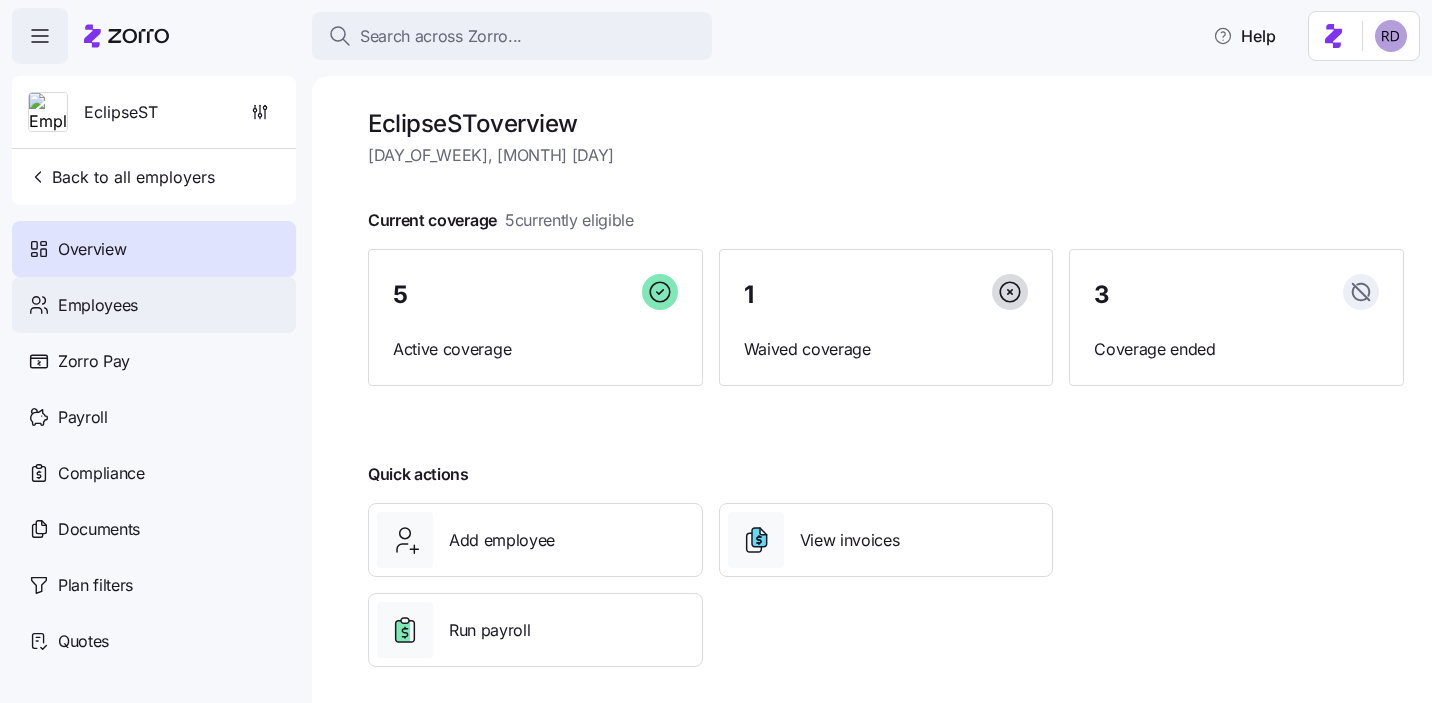 click on "Employees" at bounding box center [154, 305] 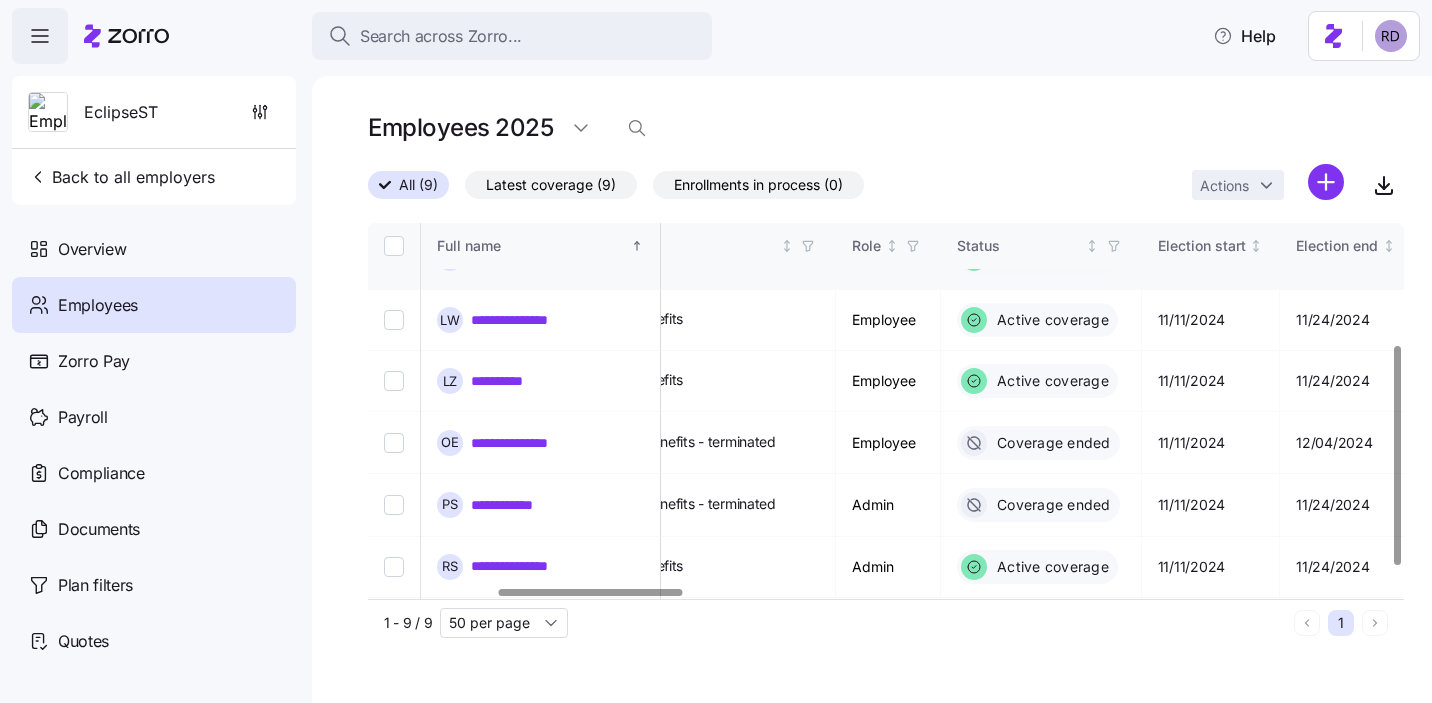 scroll, scrollTop: 243, scrollLeft: 724, axis: both 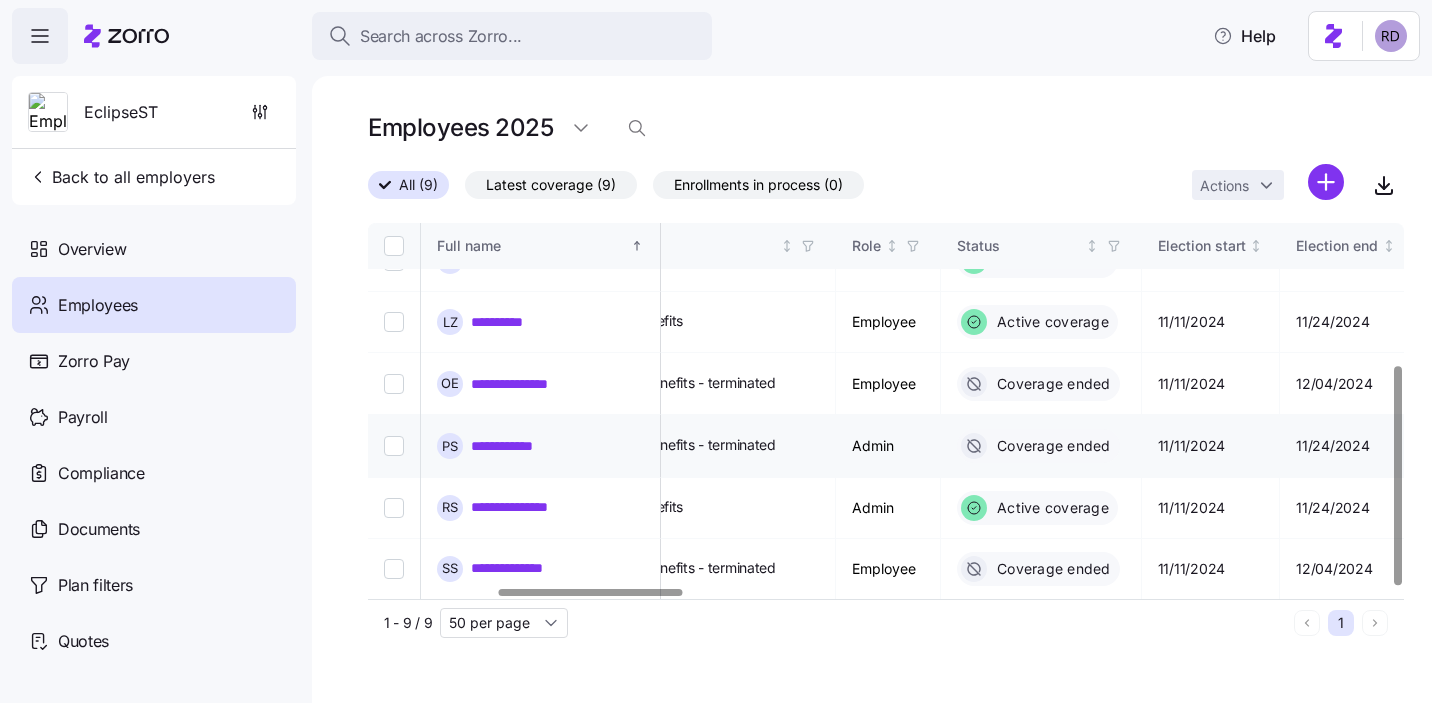 click at bounding box center (394, 446) 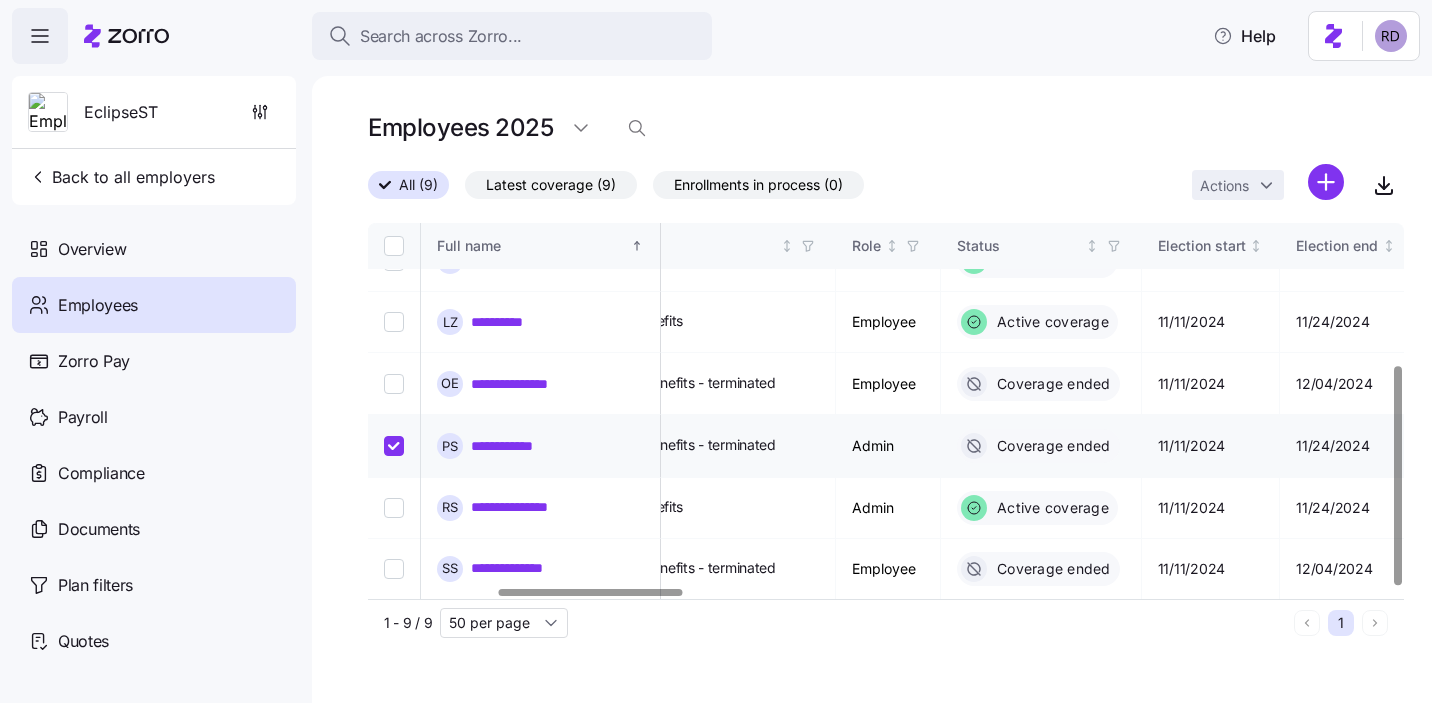 checkbox on "true" 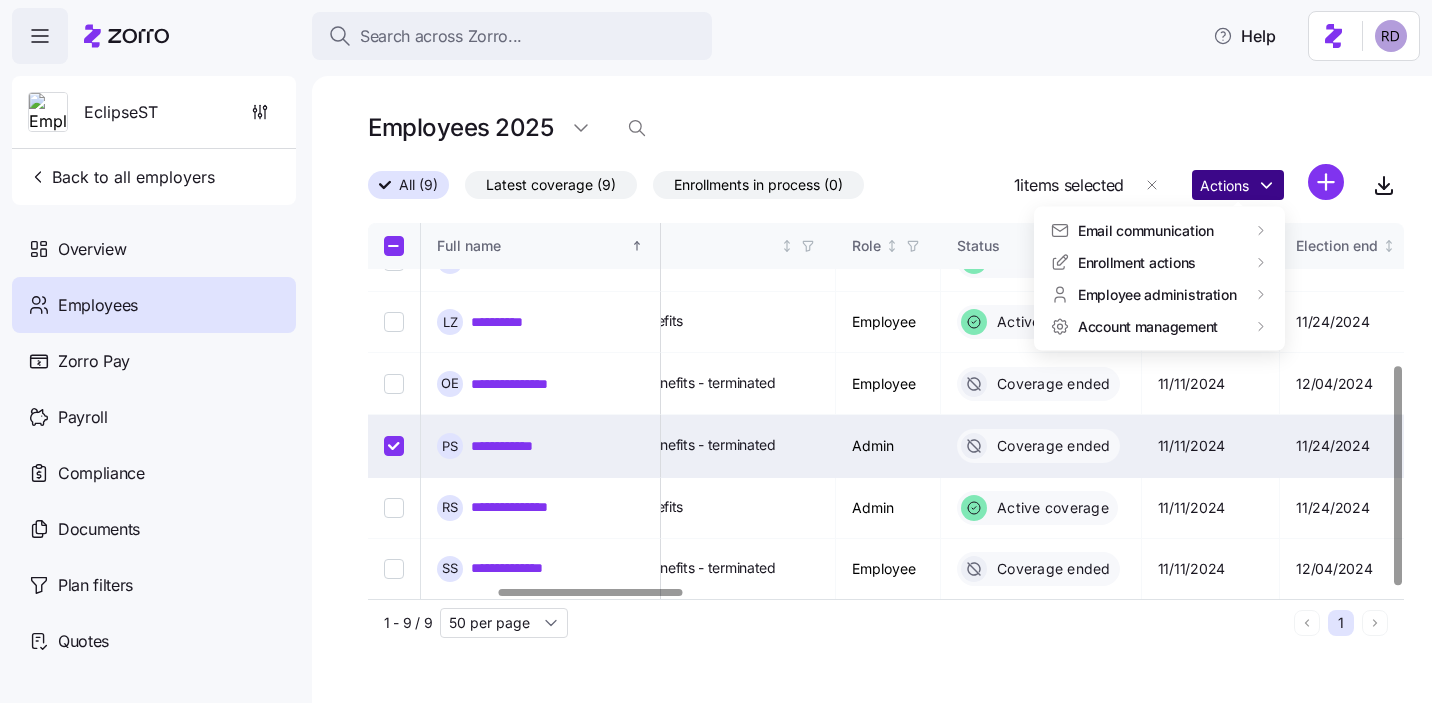 click on "**********" at bounding box center [716, 345] 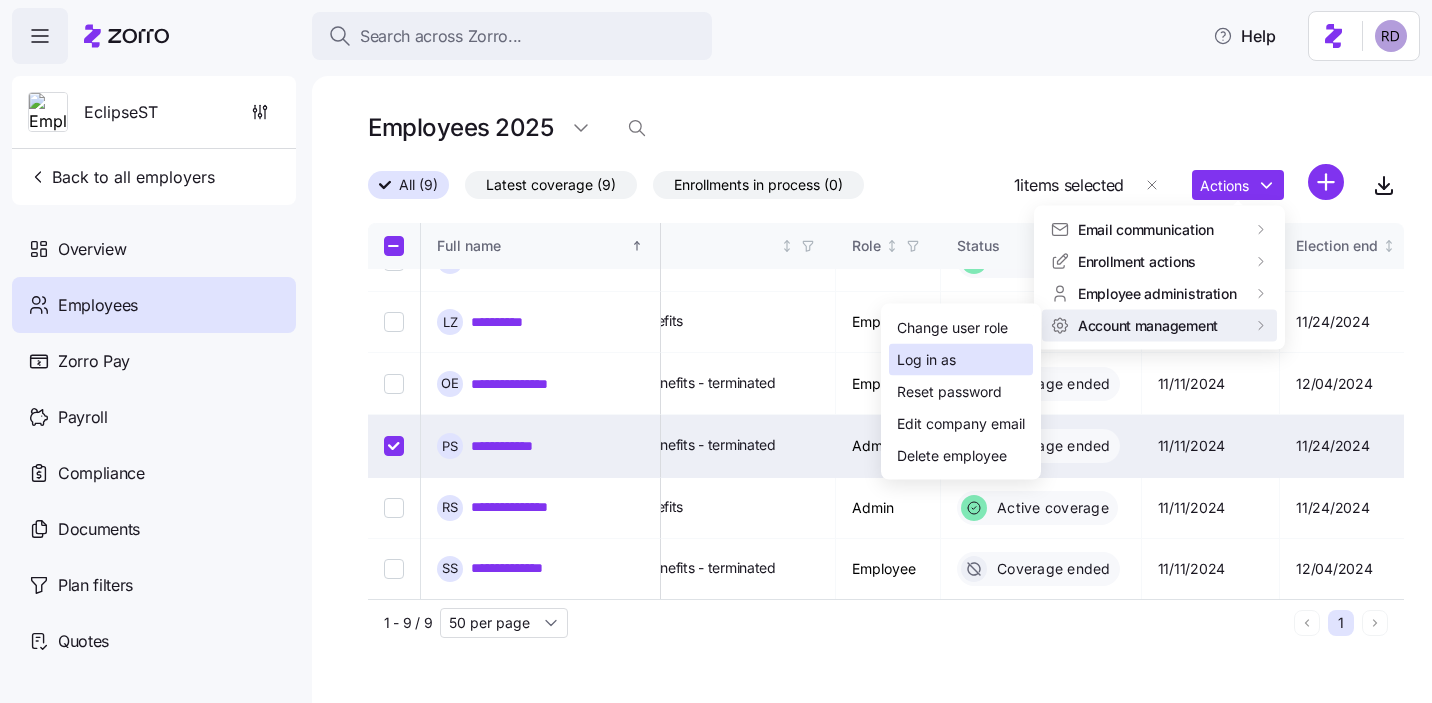 click on "Log in as" at bounding box center [926, 360] 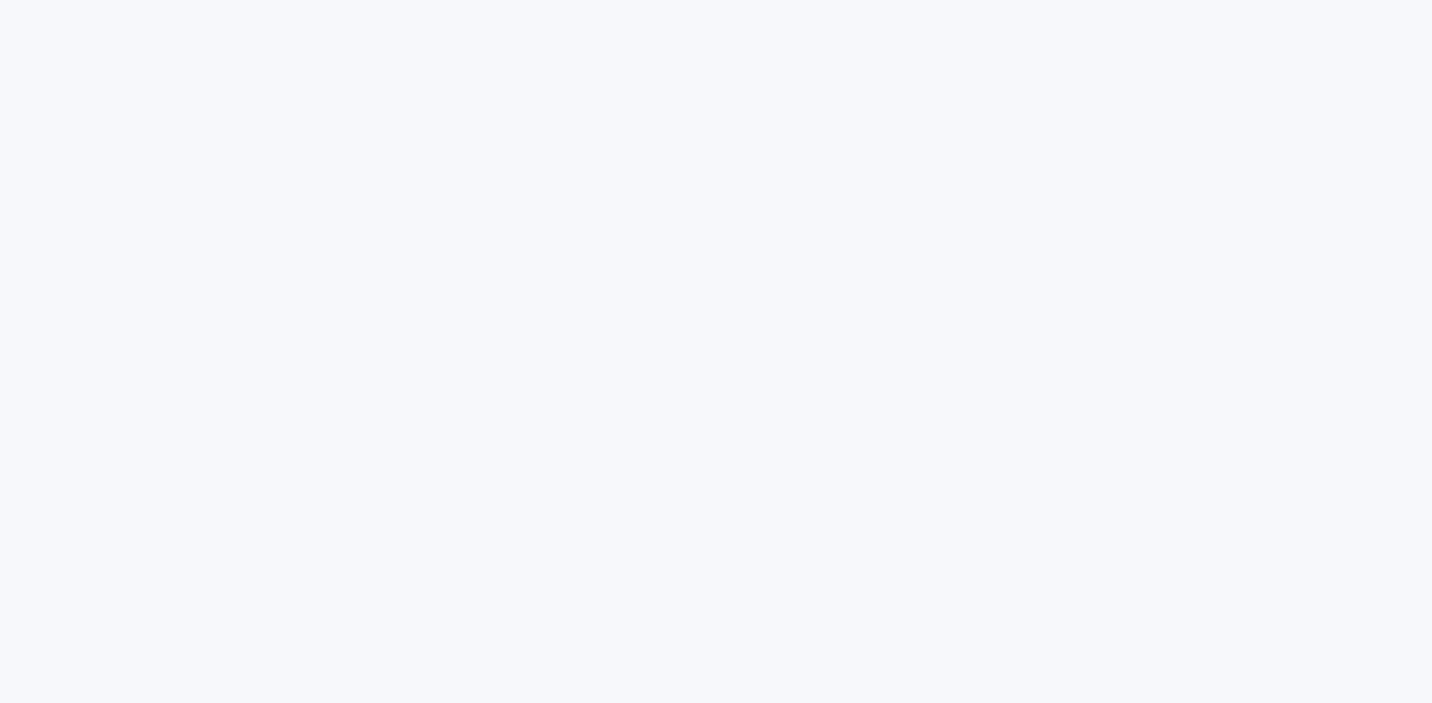 scroll, scrollTop: 0, scrollLeft: 0, axis: both 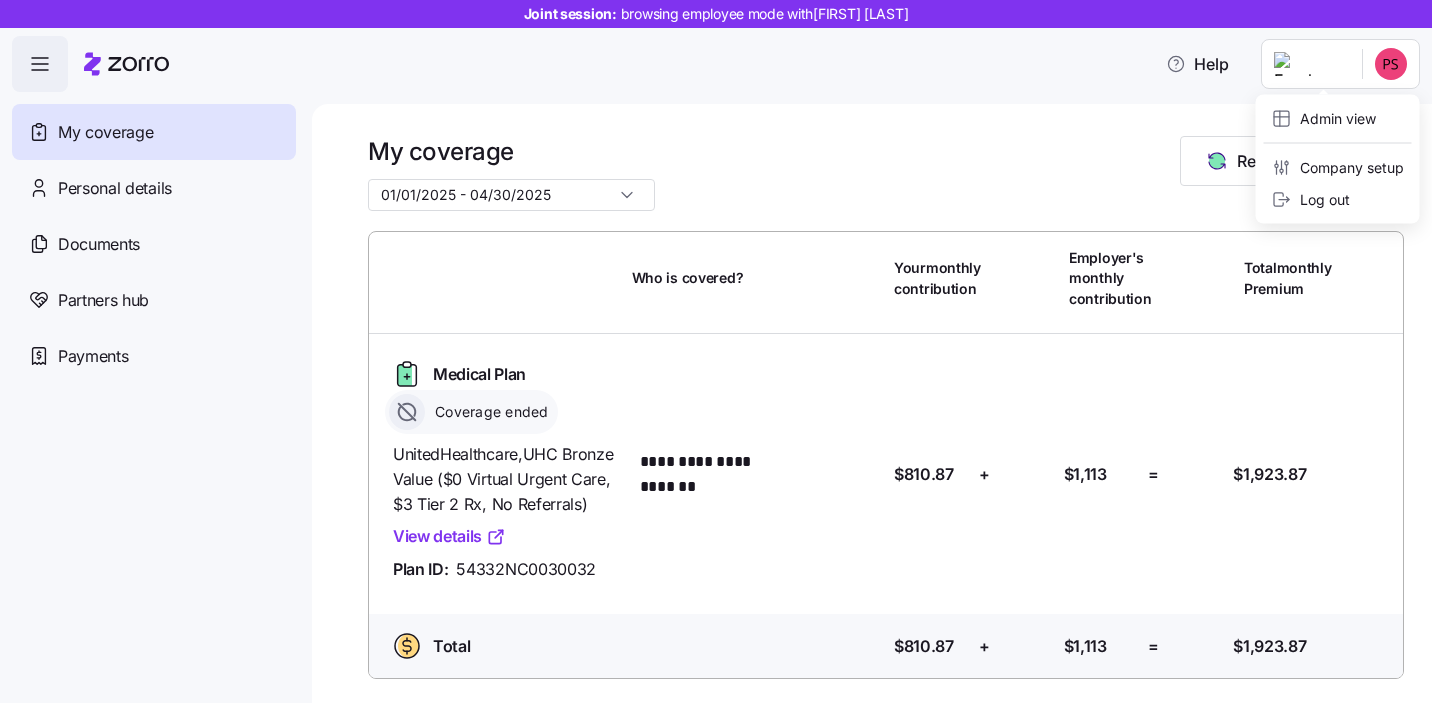 click on "**********" at bounding box center (716, 345) 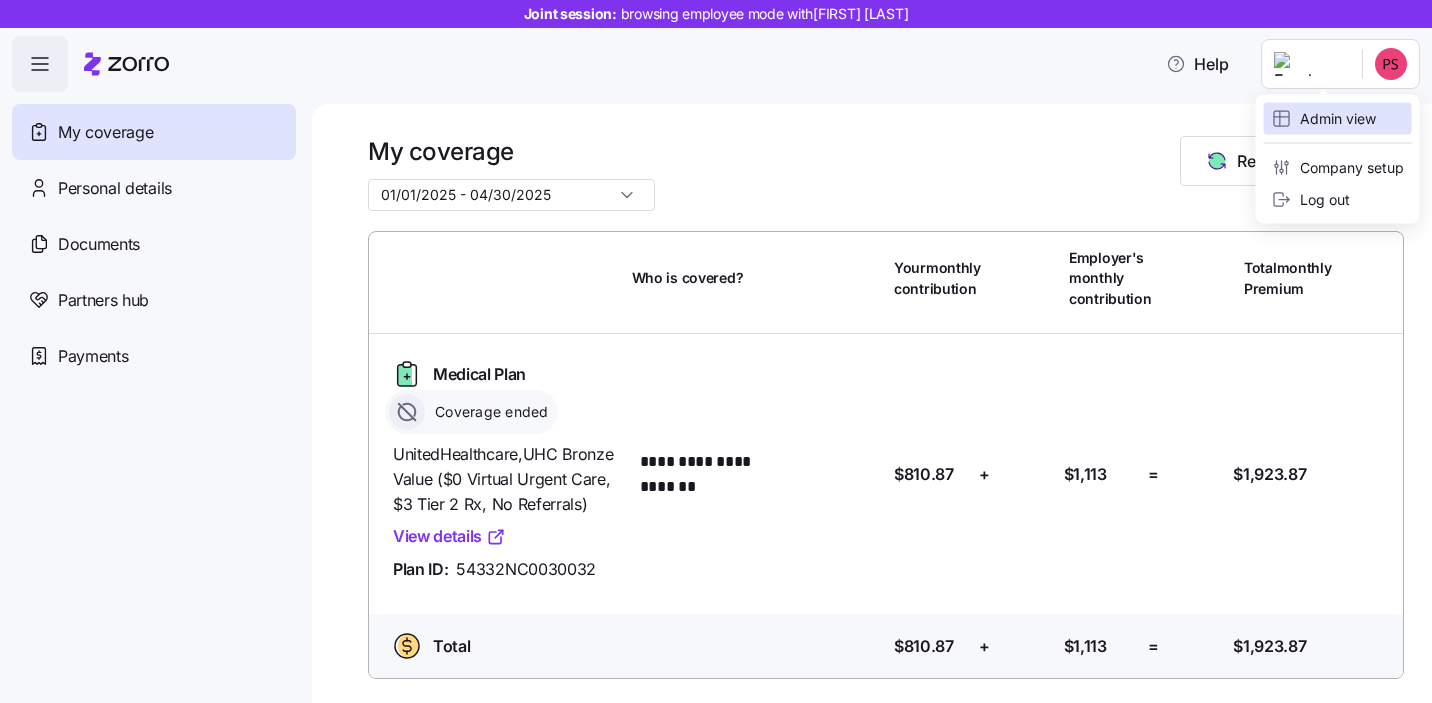 click on "Admin view" at bounding box center (1324, 119) 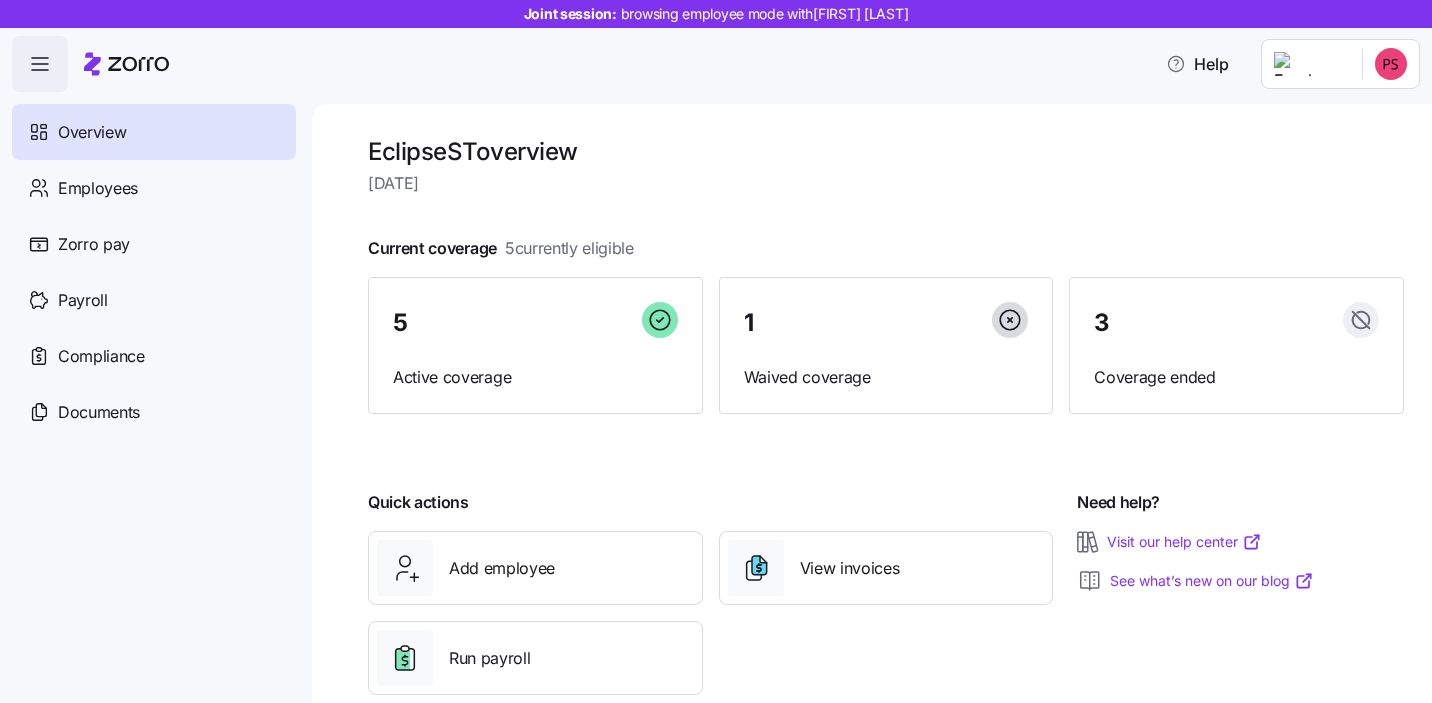 click on "Joint session: browsing employee mode with  Peter Safran Help Overview Employees Zorro pay Payroll Compliance Documents EclipseST  overview Wednesday, August 6 Current coverage 5  currently eligible 5 Active coverage 1 Waived coverage 3 Coverage ended Quick actions Add employee View invoices Run payroll Need help? Visit our help center See what’s new on our blog Company Overview | Zorro" at bounding box center [716, 345] 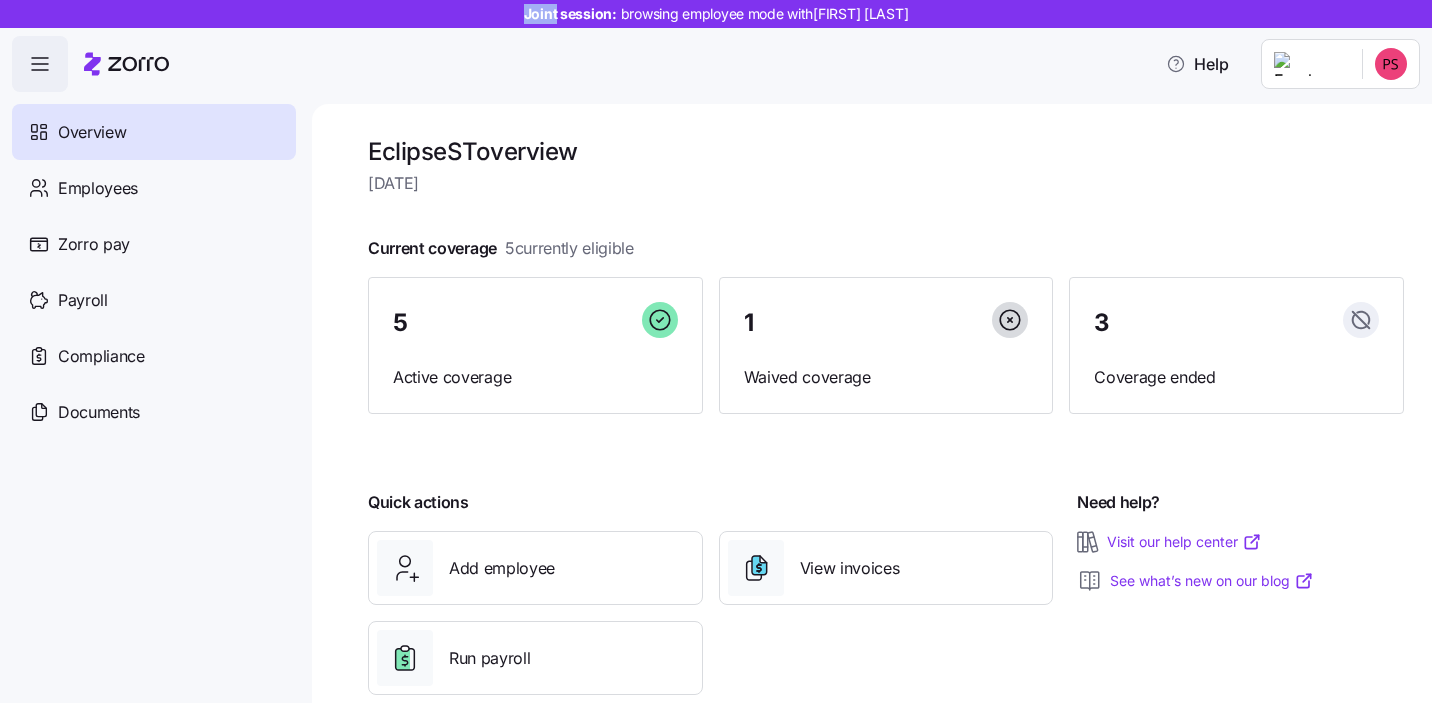 click on "Joint session: browsing employee mode with  Peter Safran" at bounding box center [716, 14] 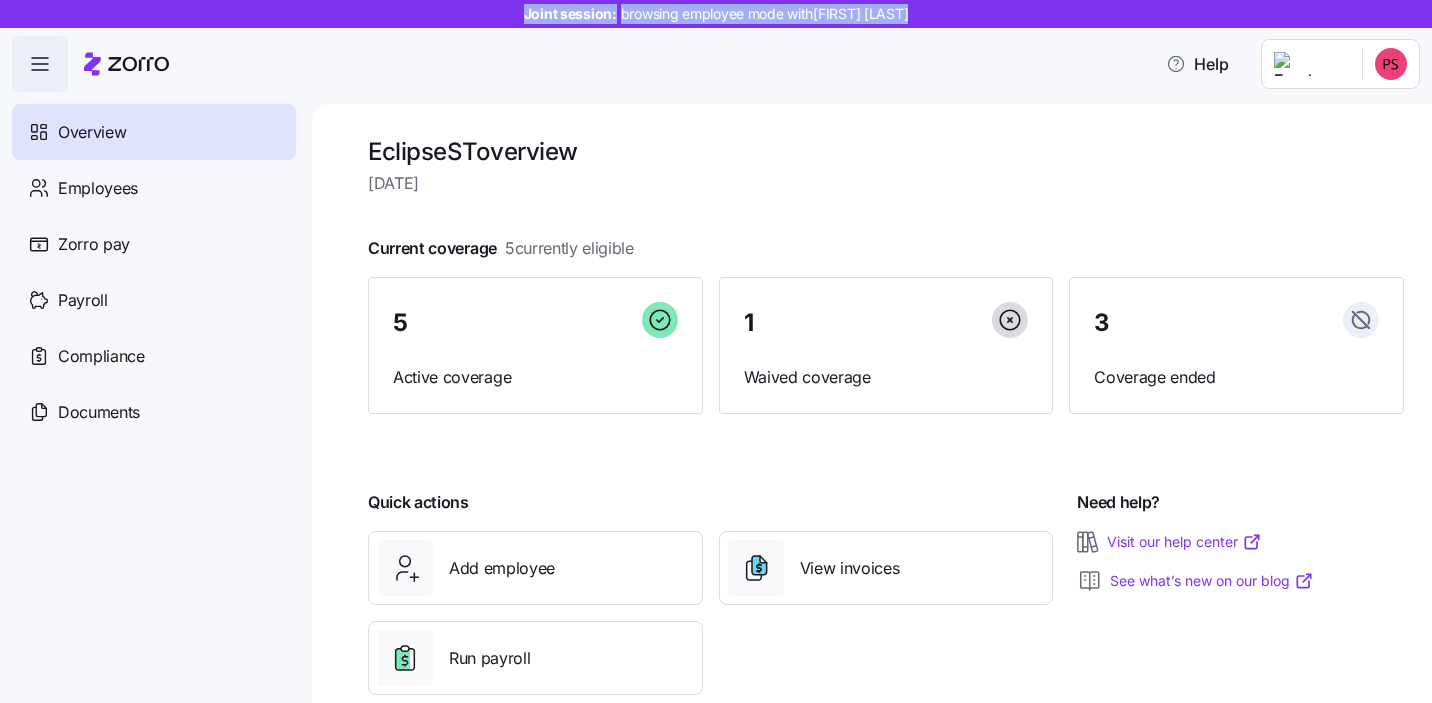 click on "Joint session: browsing employee mode with  Peter Safran" at bounding box center (716, 14) 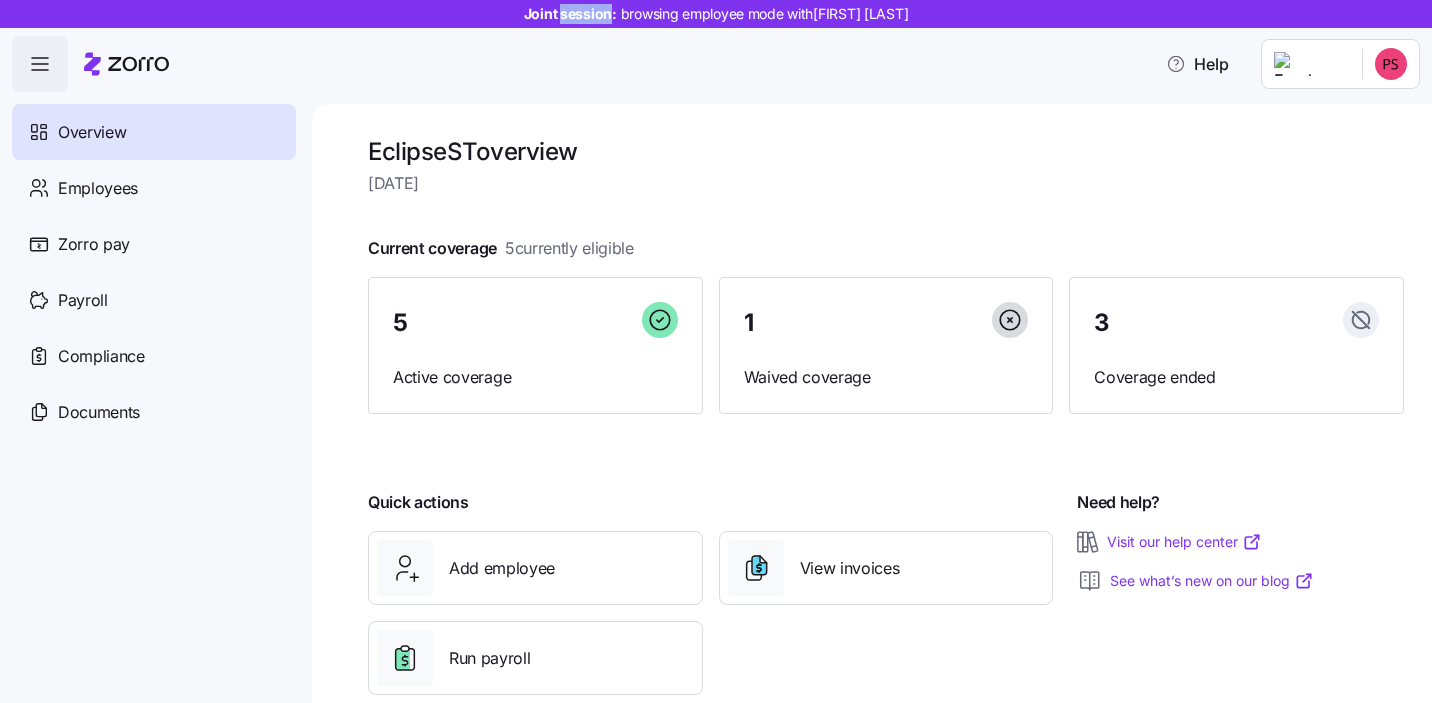 click on "Joint session: browsing employee mode with  Peter Safran" at bounding box center [716, 14] 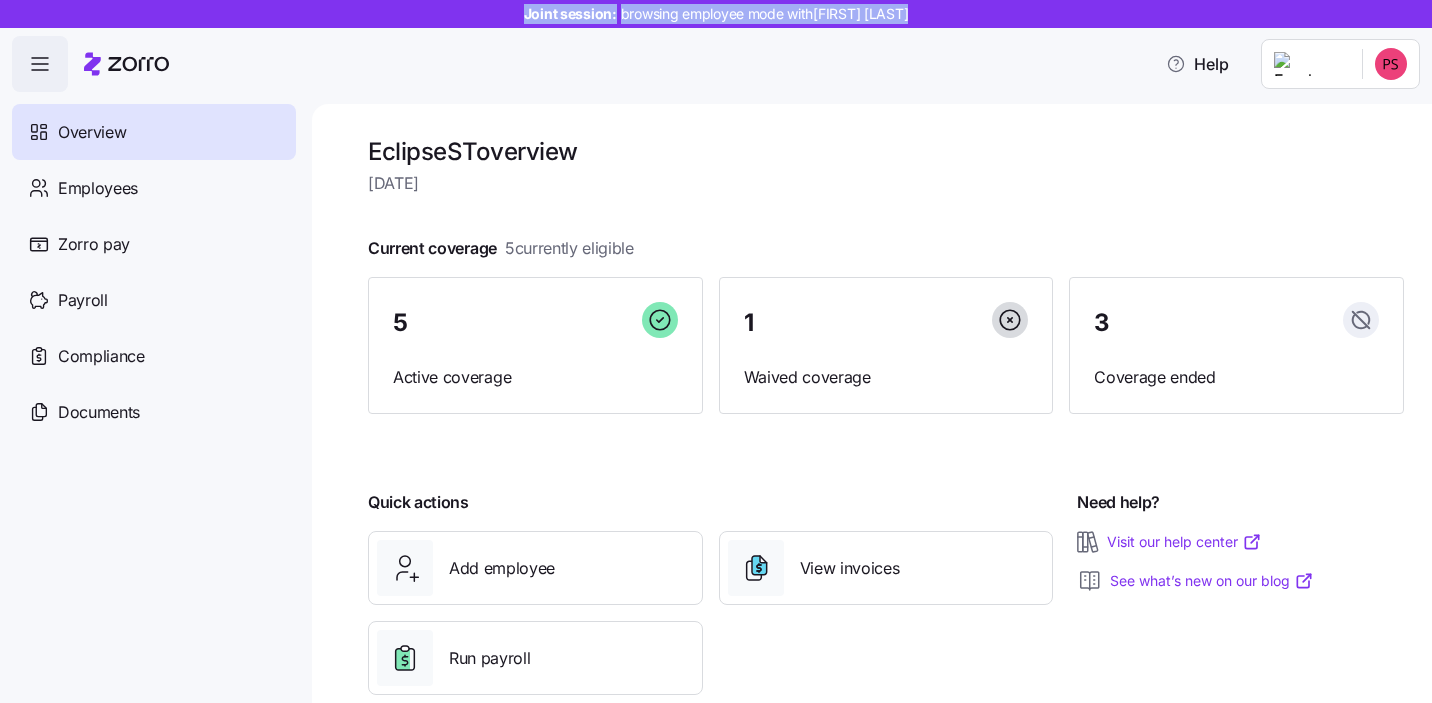 click on "Joint session: browsing employee mode with  Peter Safran" at bounding box center (716, 14) 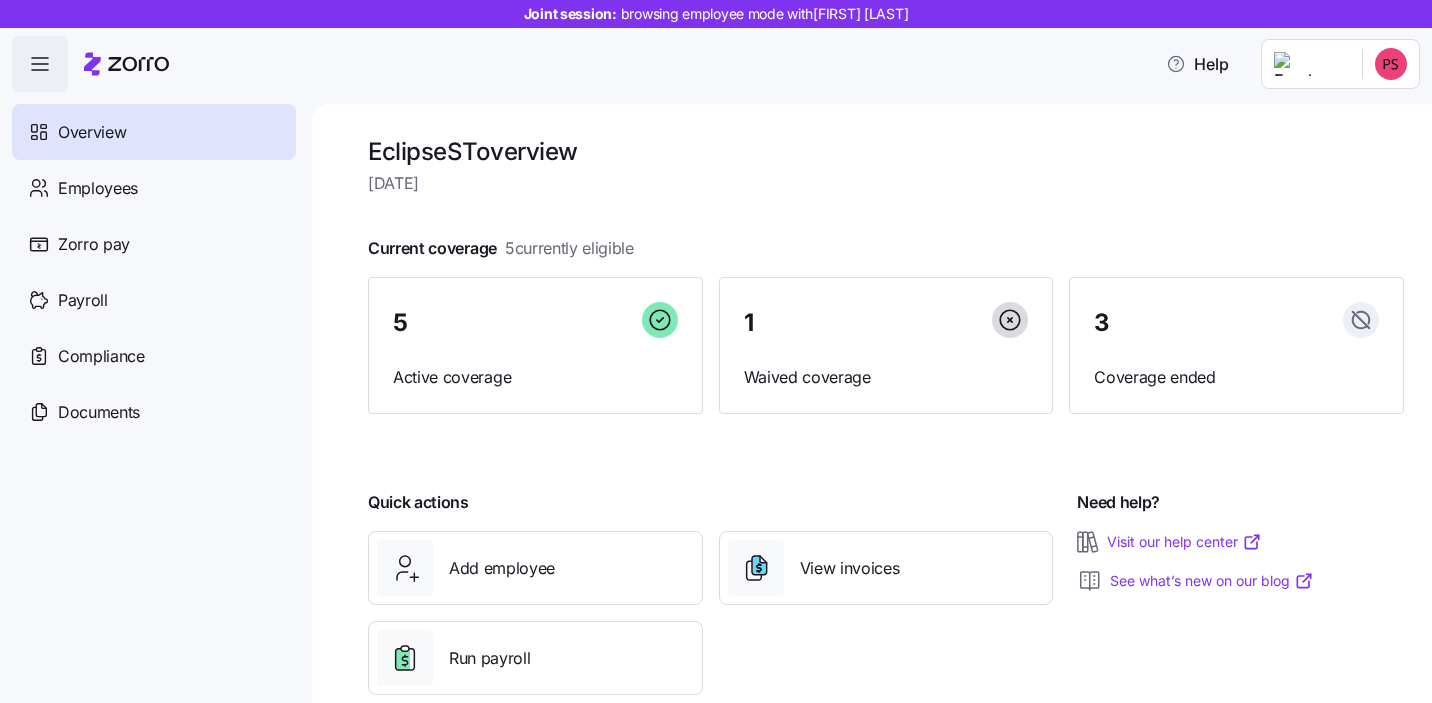 click on "EclipseST  overview Wednesday, August 6 Current coverage 5  currently eligible 5 Active coverage 1 Waived coverage 3 Coverage ended Quick actions Add employee View invoices Run payroll Need help? Visit our help center See what’s new on our blog" at bounding box center [716, 345] 